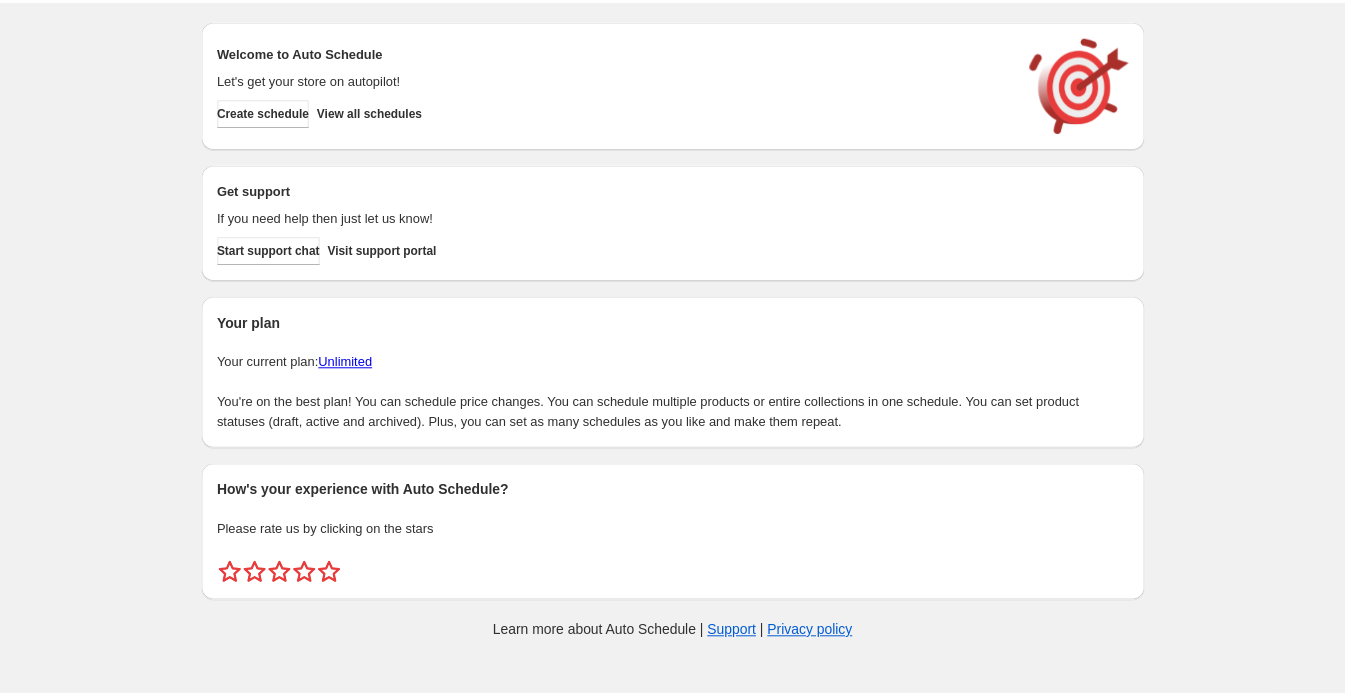 scroll, scrollTop: 0, scrollLeft: 0, axis: both 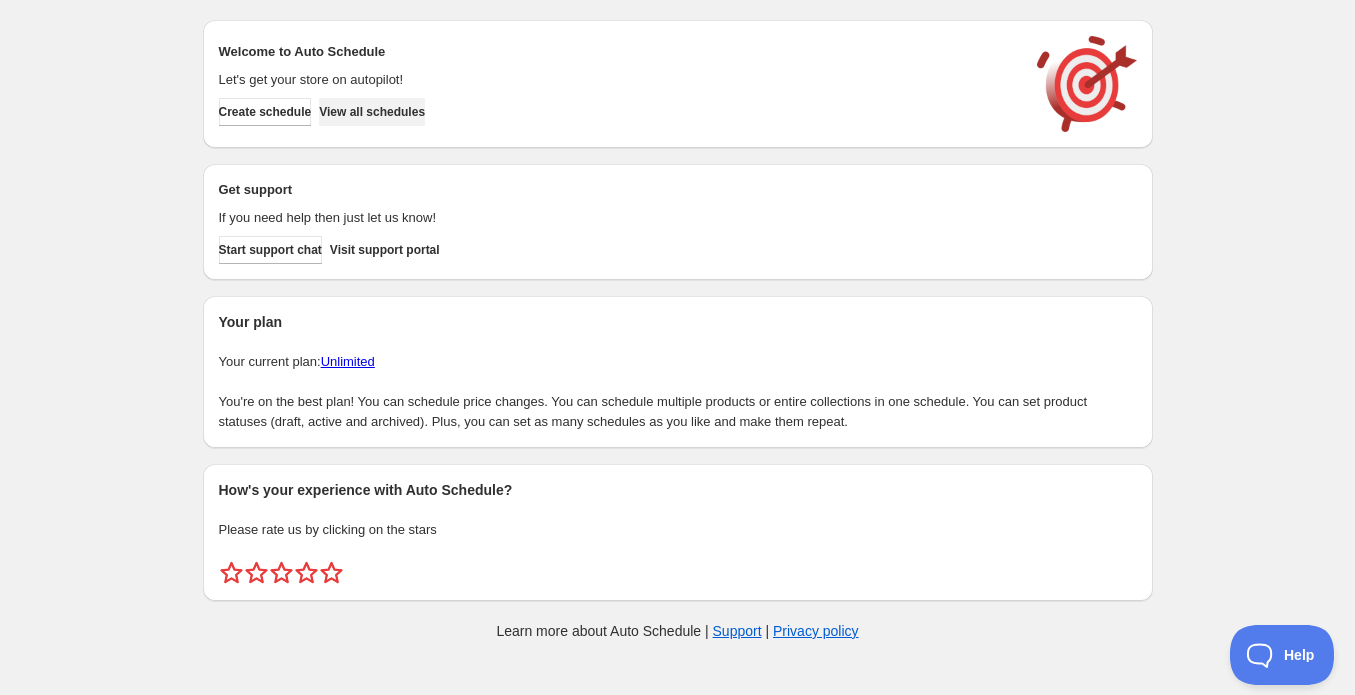 click on "View all schedules" at bounding box center [372, 112] 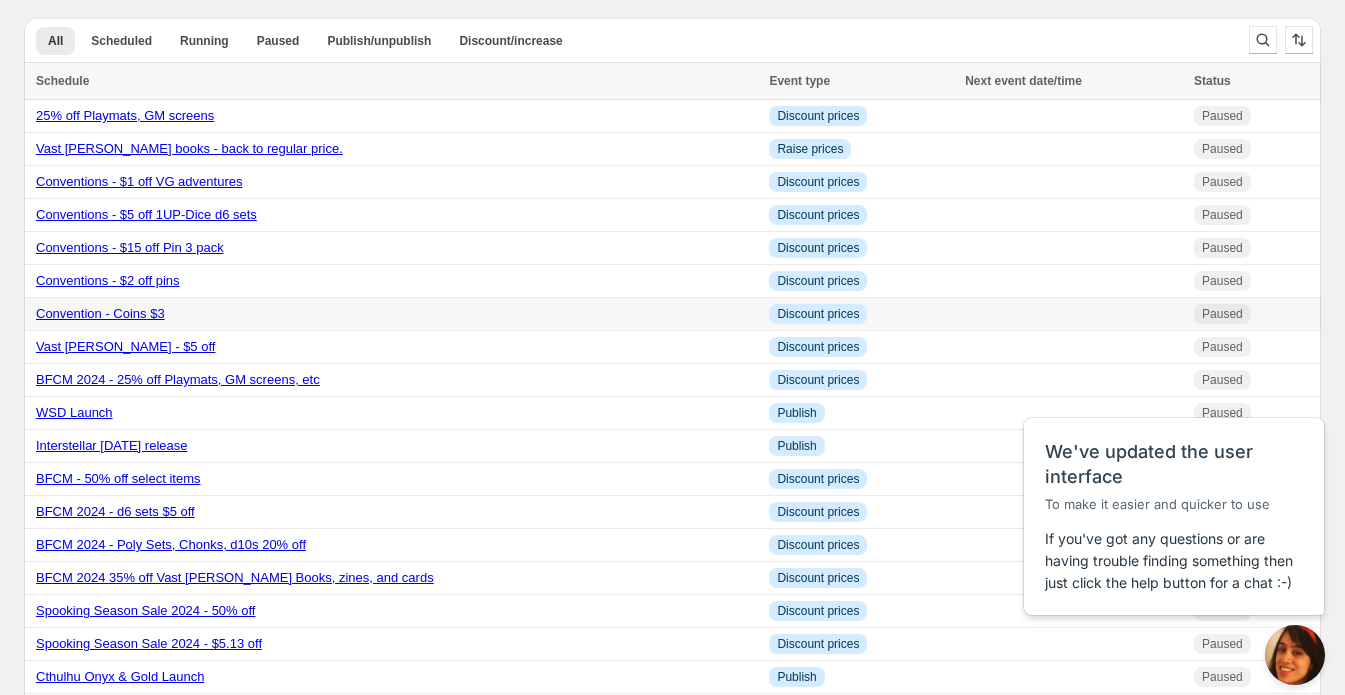 scroll, scrollTop: 0, scrollLeft: 0, axis: both 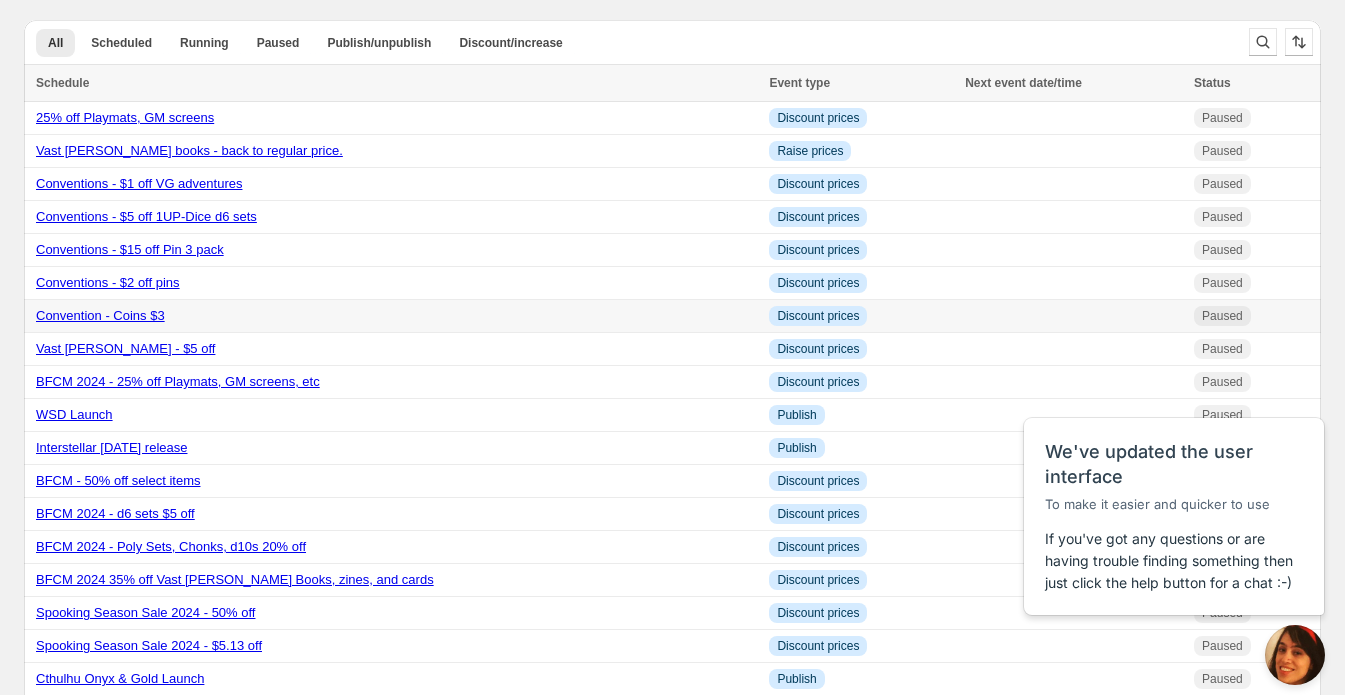 click on "Convention - Coins $3" at bounding box center (100, 315) 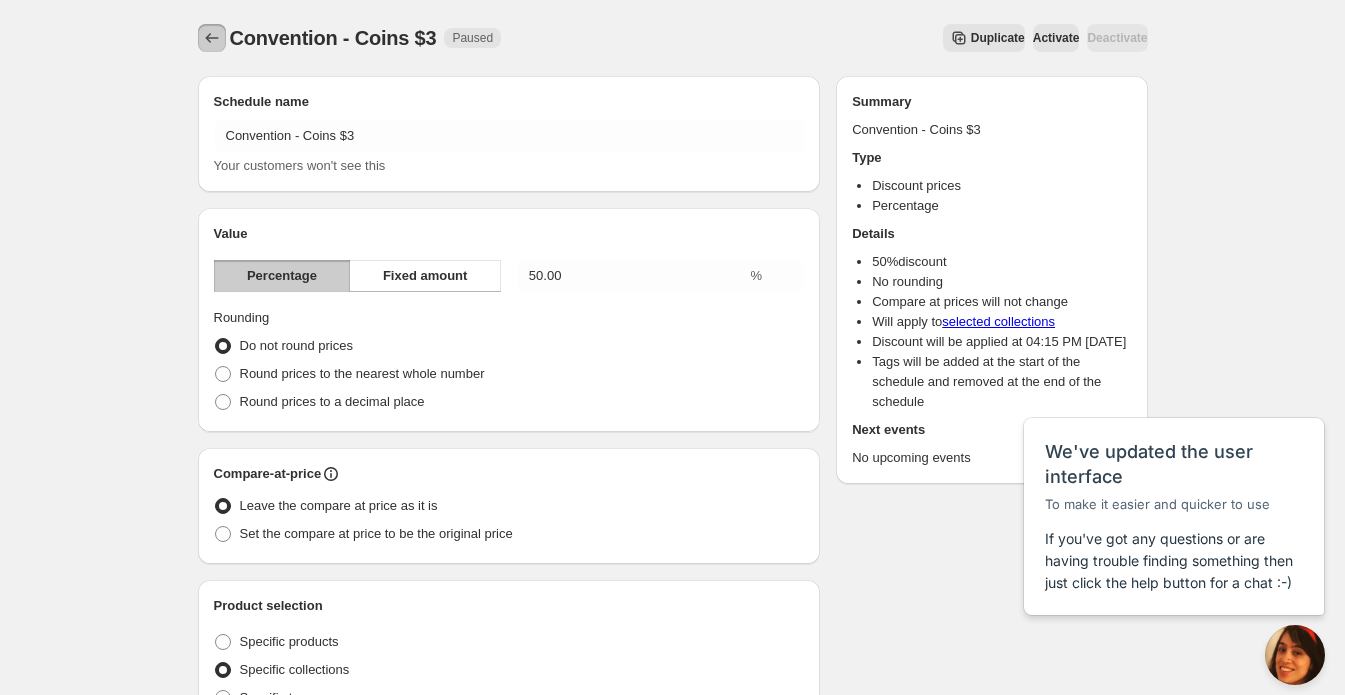 click on "Convention - Coins $3. This page is ready Convention - Coins $3 Paused Duplicate Activate Deactivate More actions Duplicate Activate Deactivate" at bounding box center (673, 38) 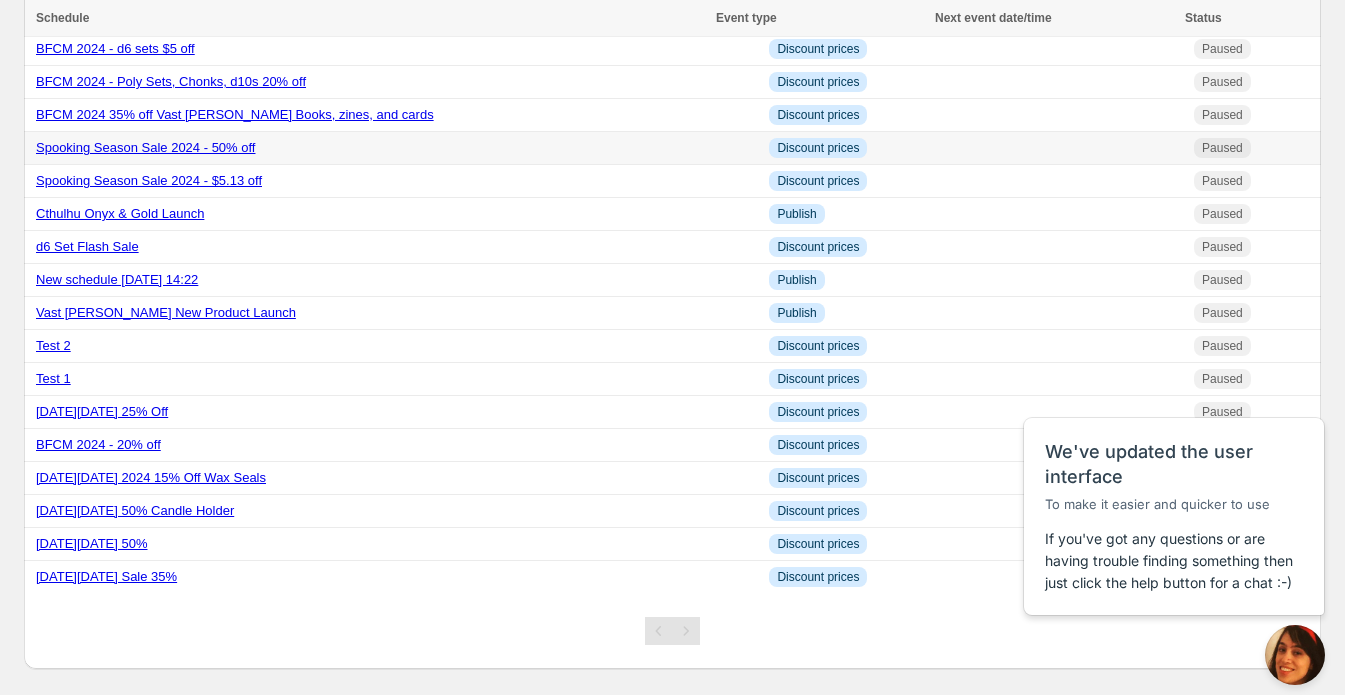 scroll, scrollTop: 496, scrollLeft: 0, axis: vertical 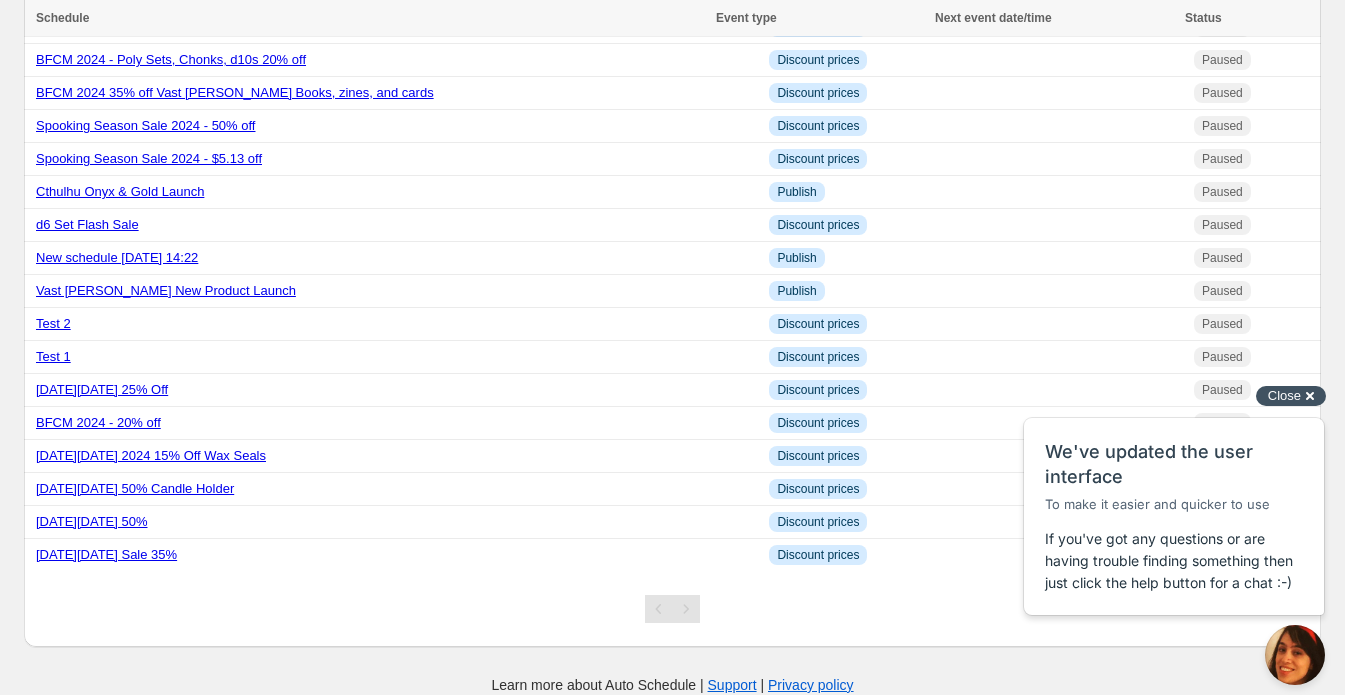 click on "Close cross-small" at bounding box center (1291, 396) 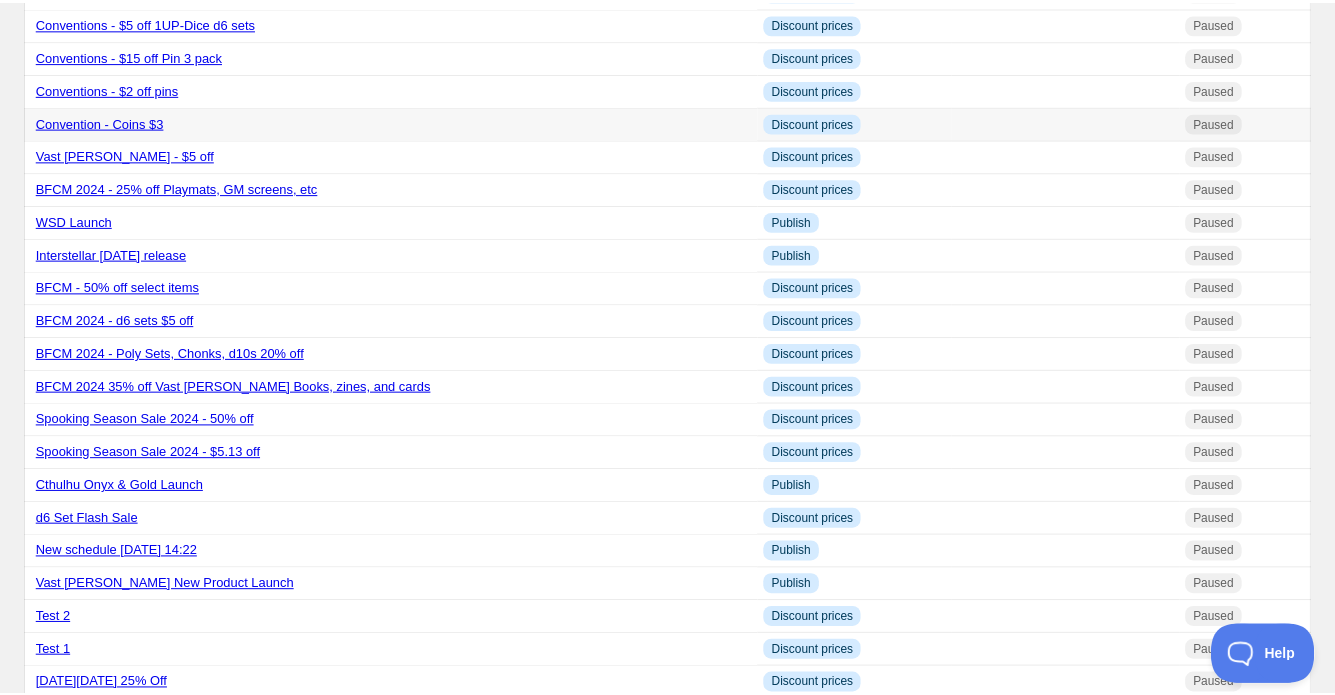 scroll, scrollTop: 0, scrollLeft: 0, axis: both 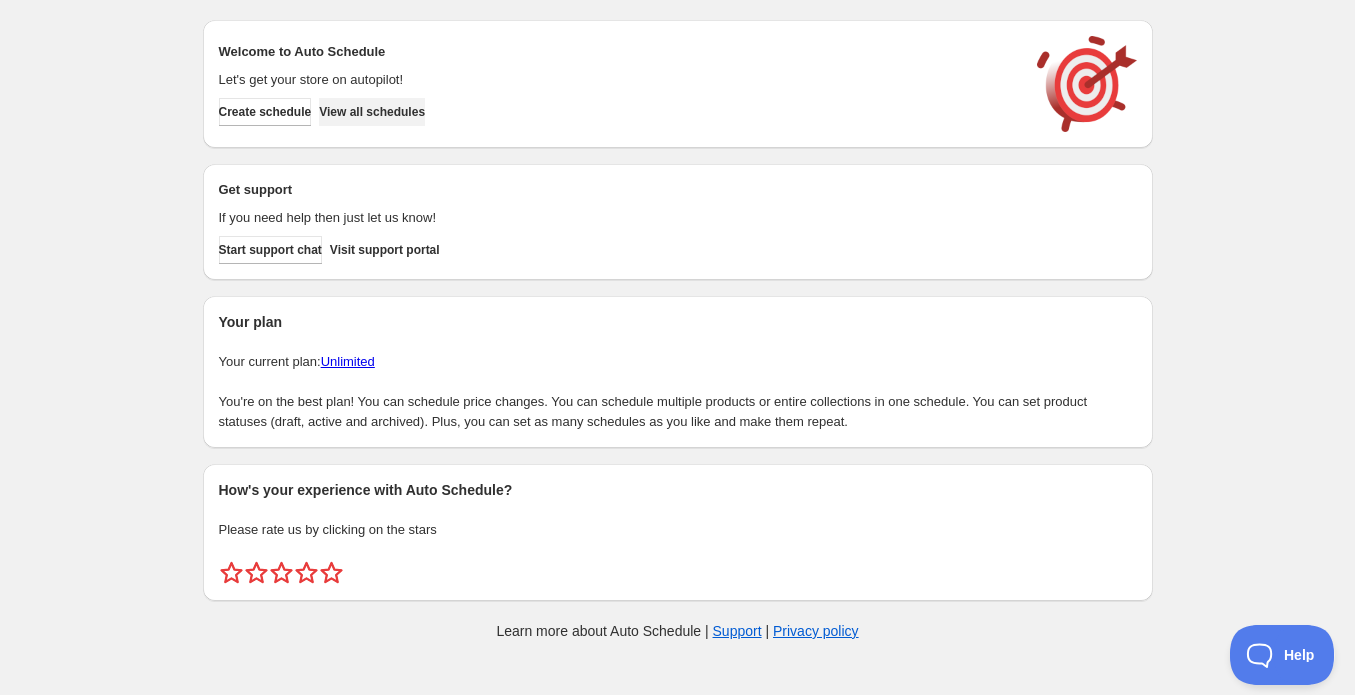click on "View all schedules" at bounding box center (372, 112) 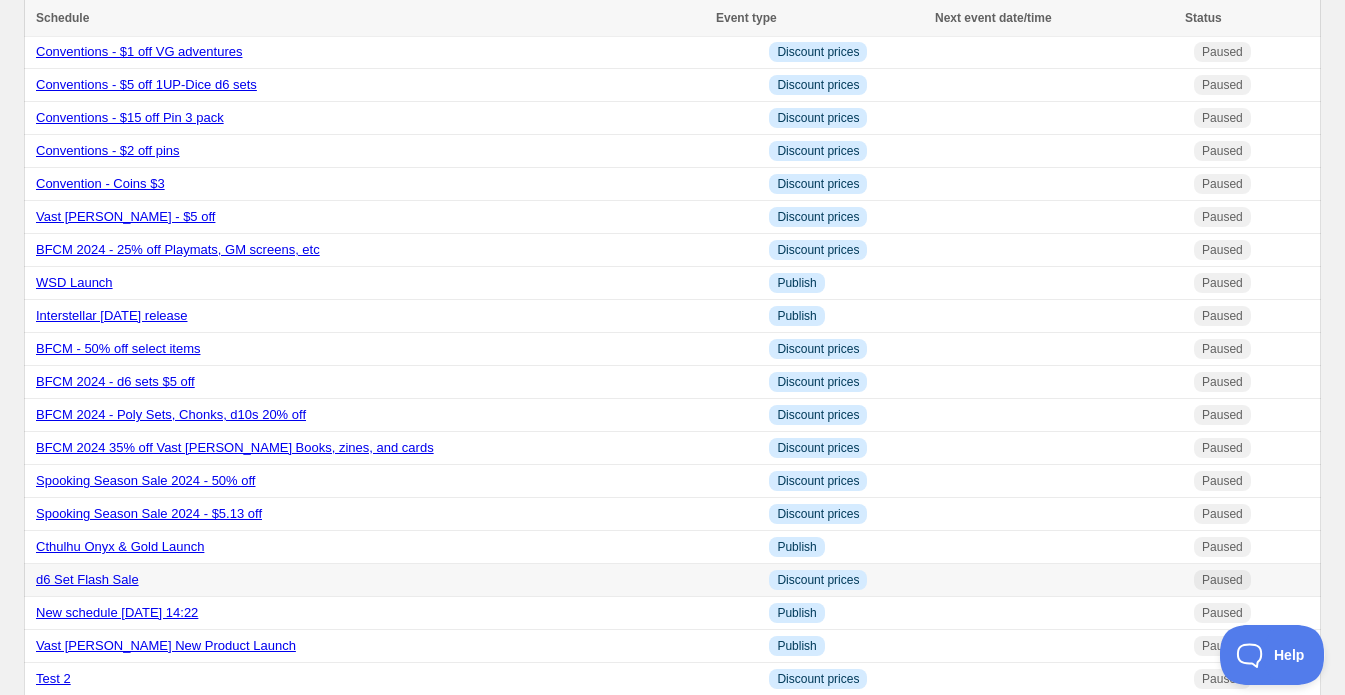 scroll, scrollTop: 0, scrollLeft: 0, axis: both 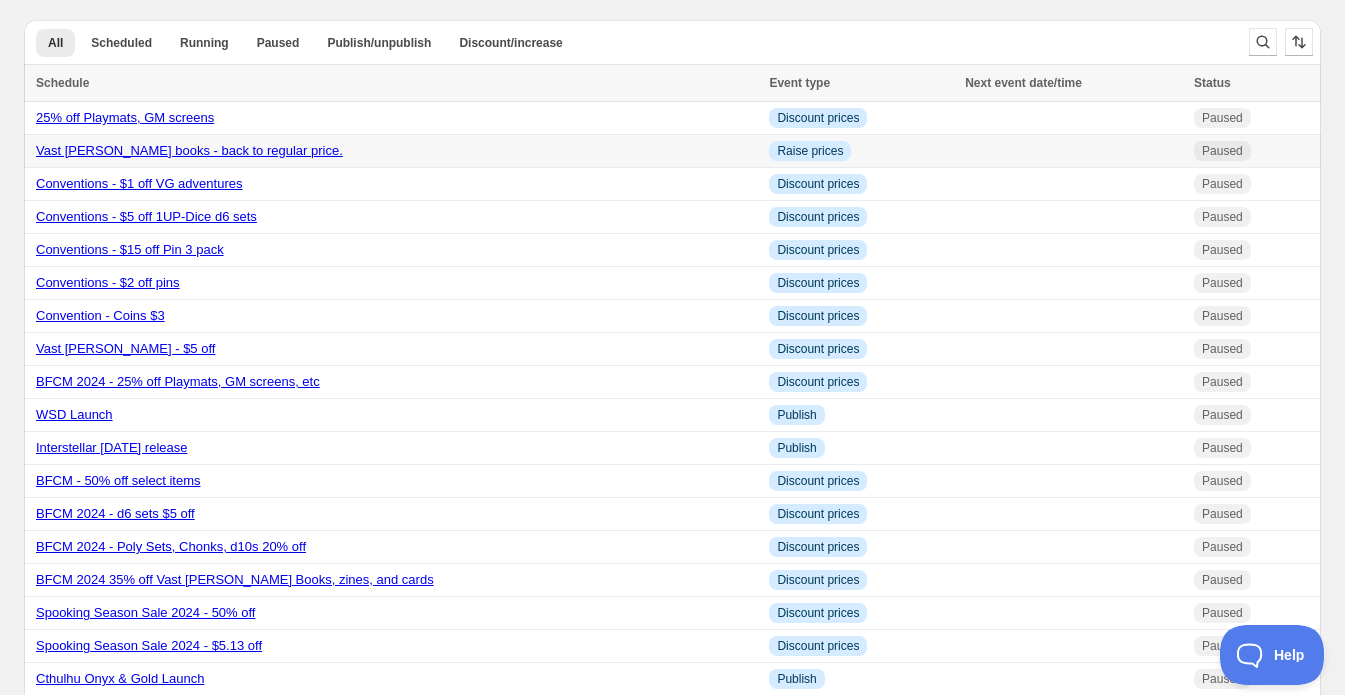 click on "Vast Grimm books - back to regular price." at bounding box center (189, 150) 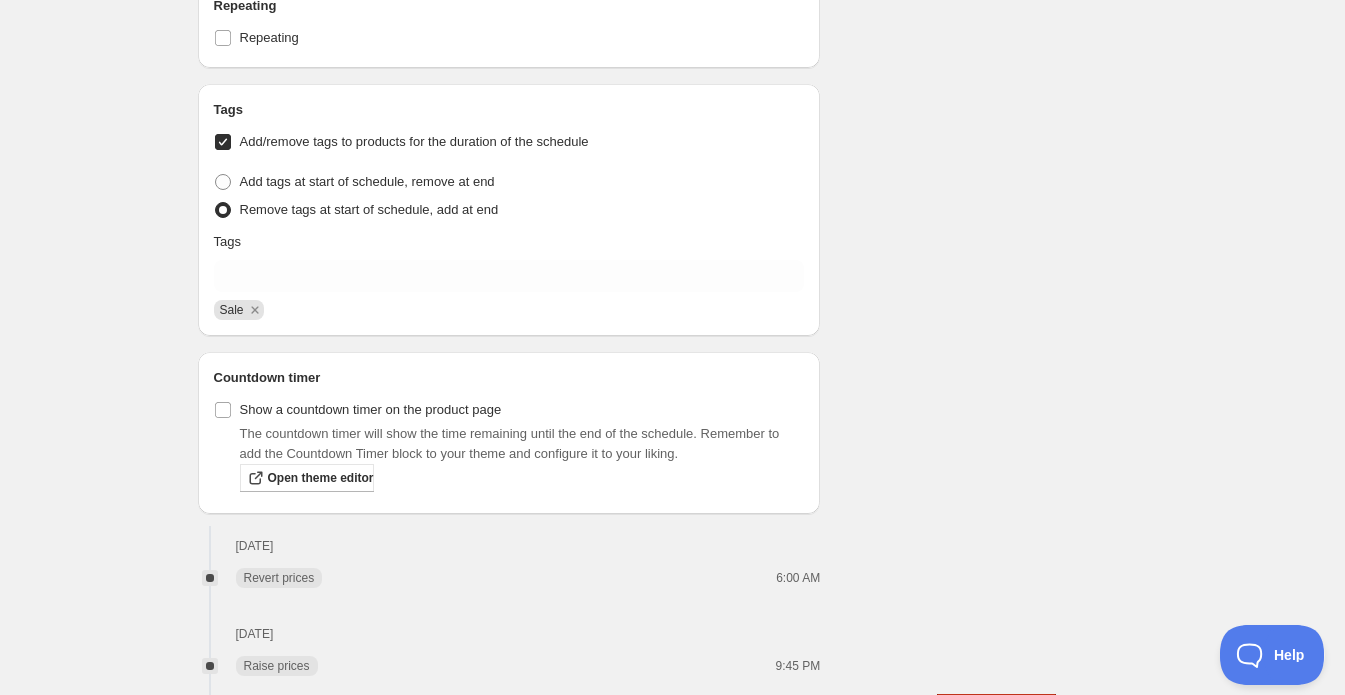 scroll, scrollTop: 1500, scrollLeft: 0, axis: vertical 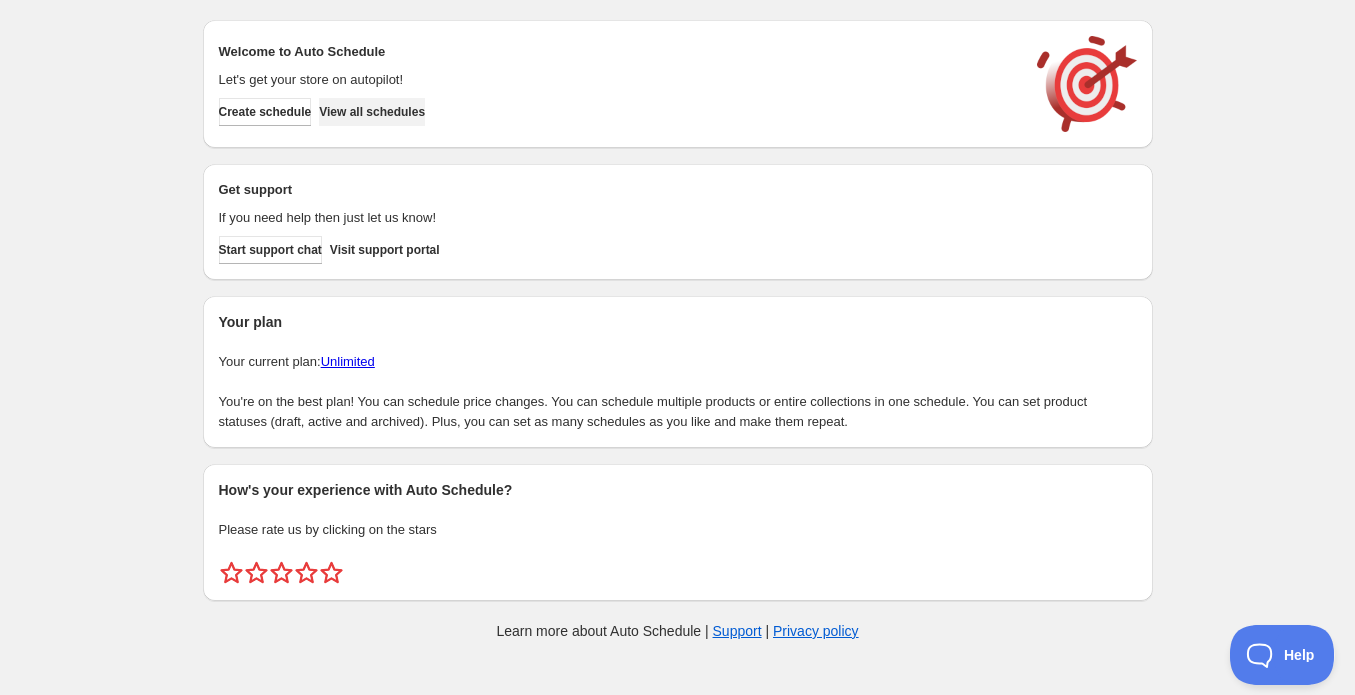 click on "View all schedules" at bounding box center (372, 112) 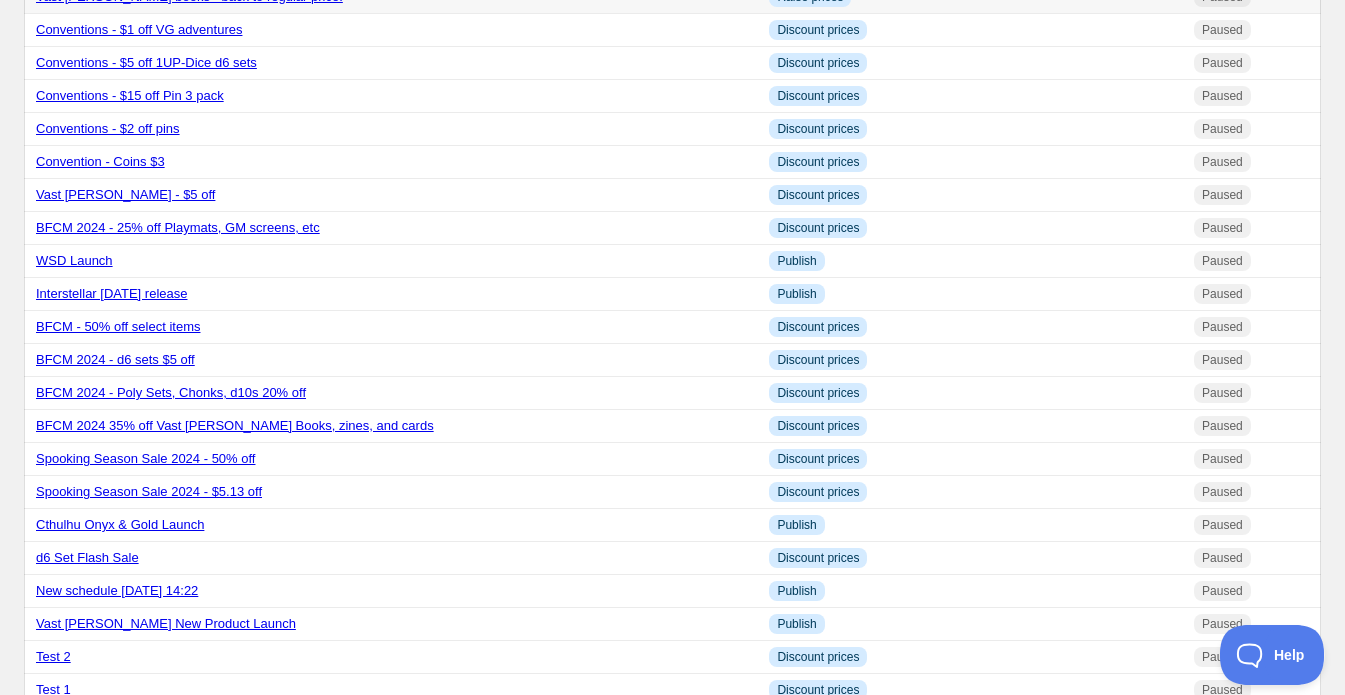 scroll, scrollTop: 0, scrollLeft: 0, axis: both 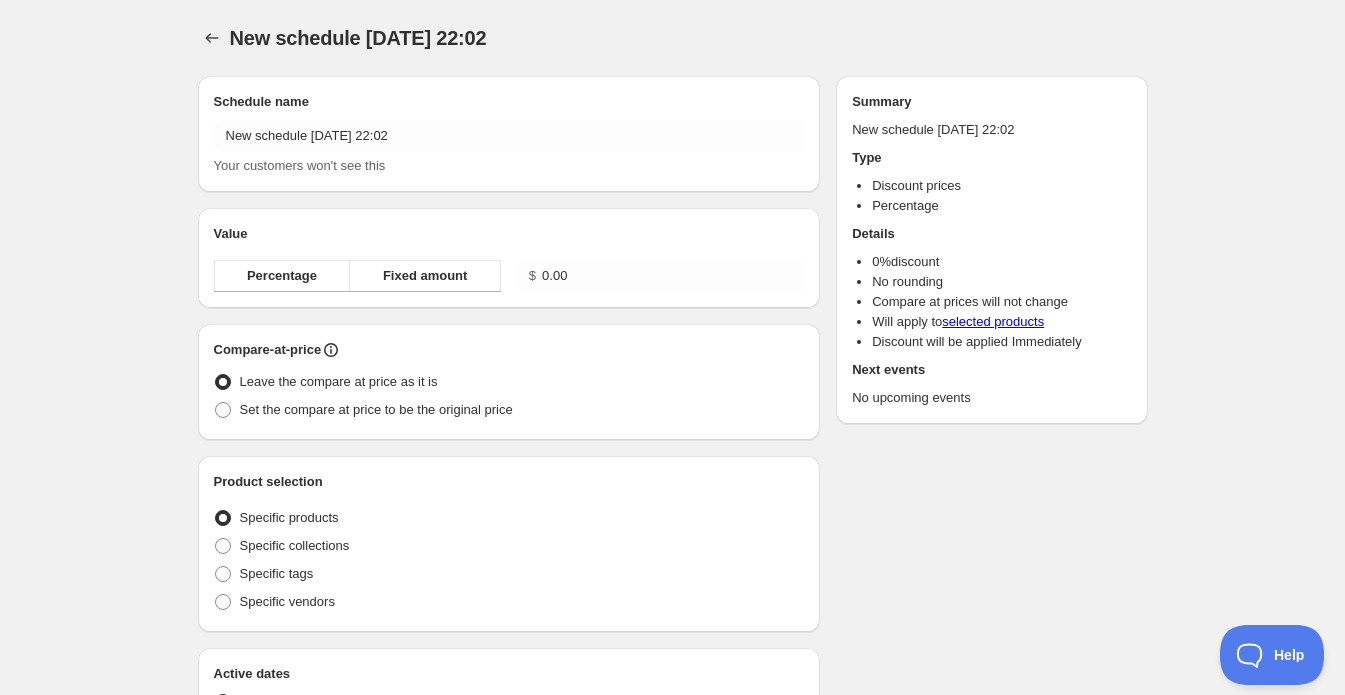 radio on "true" 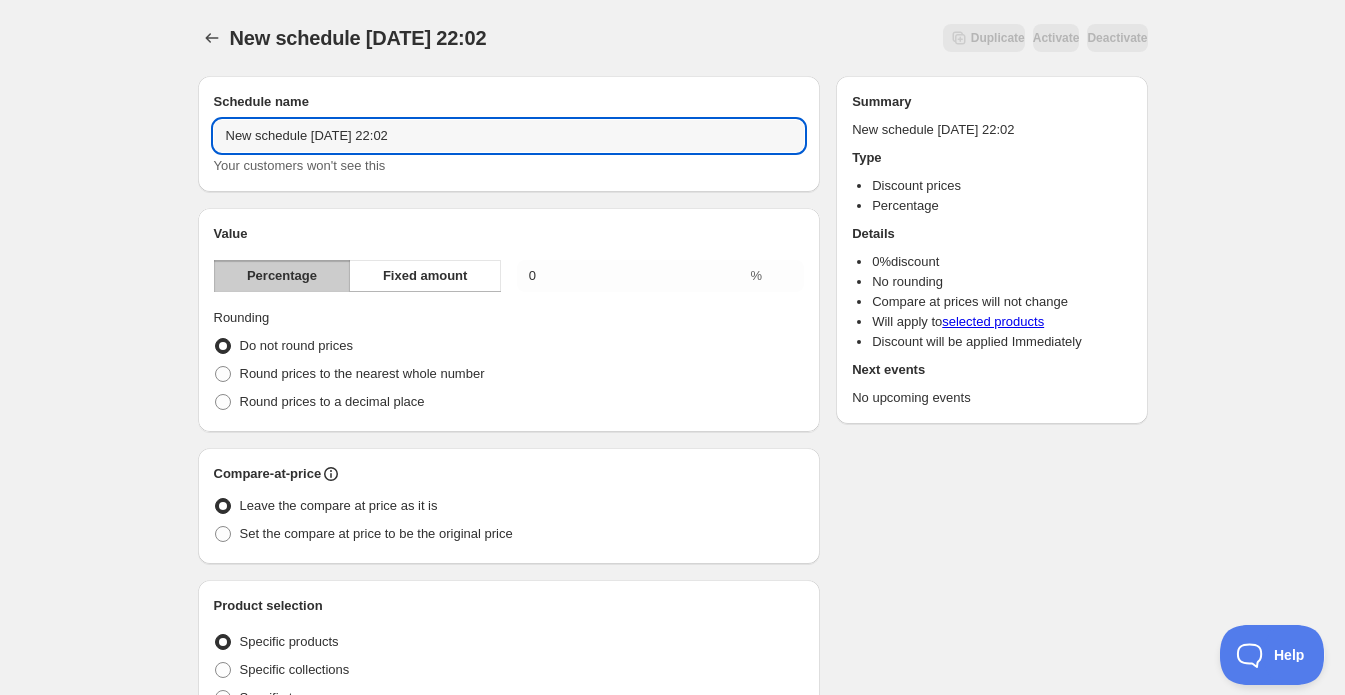 drag, startPoint x: 452, startPoint y: 142, endPoint x: -12, endPoint y: 104, distance: 465.55344 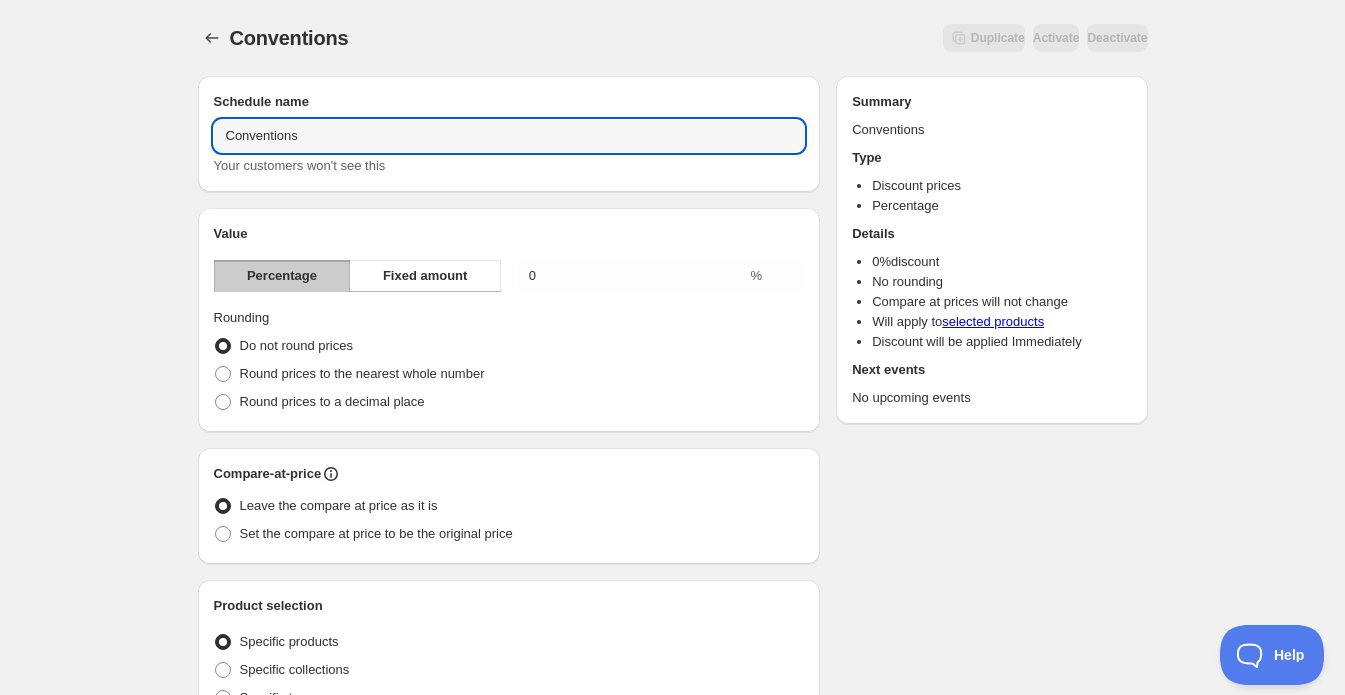 type on "Conventions" 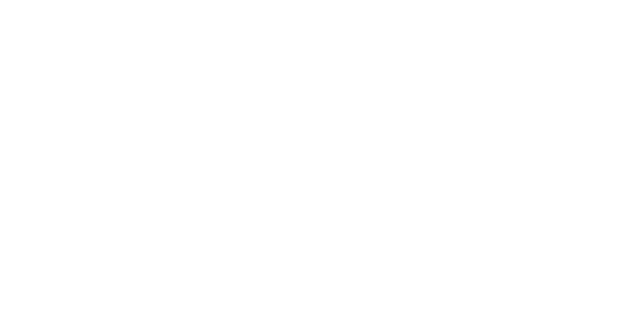 scroll, scrollTop: 0, scrollLeft: 0, axis: both 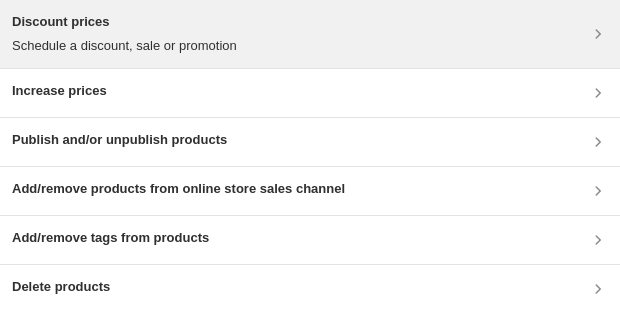 click on "Discount prices" at bounding box center [124, 22] 